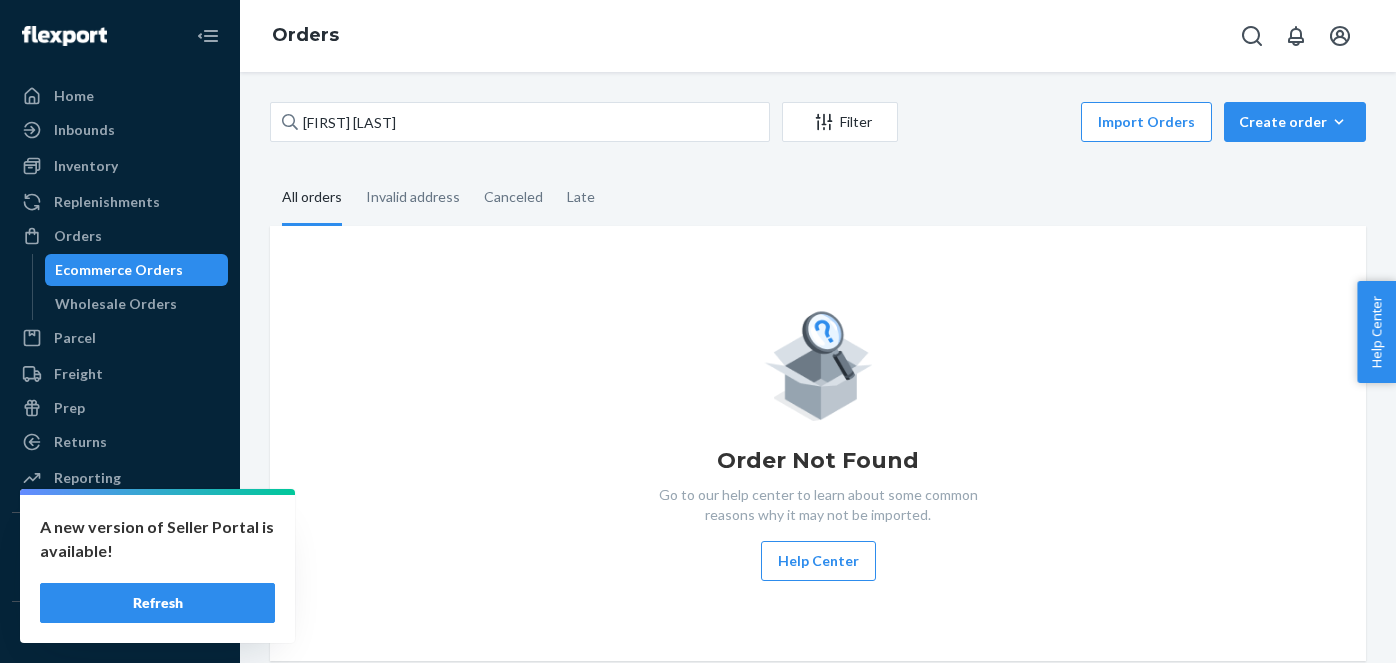 scroll, scrollTop: 0, scrollLeft: 0, axis: both 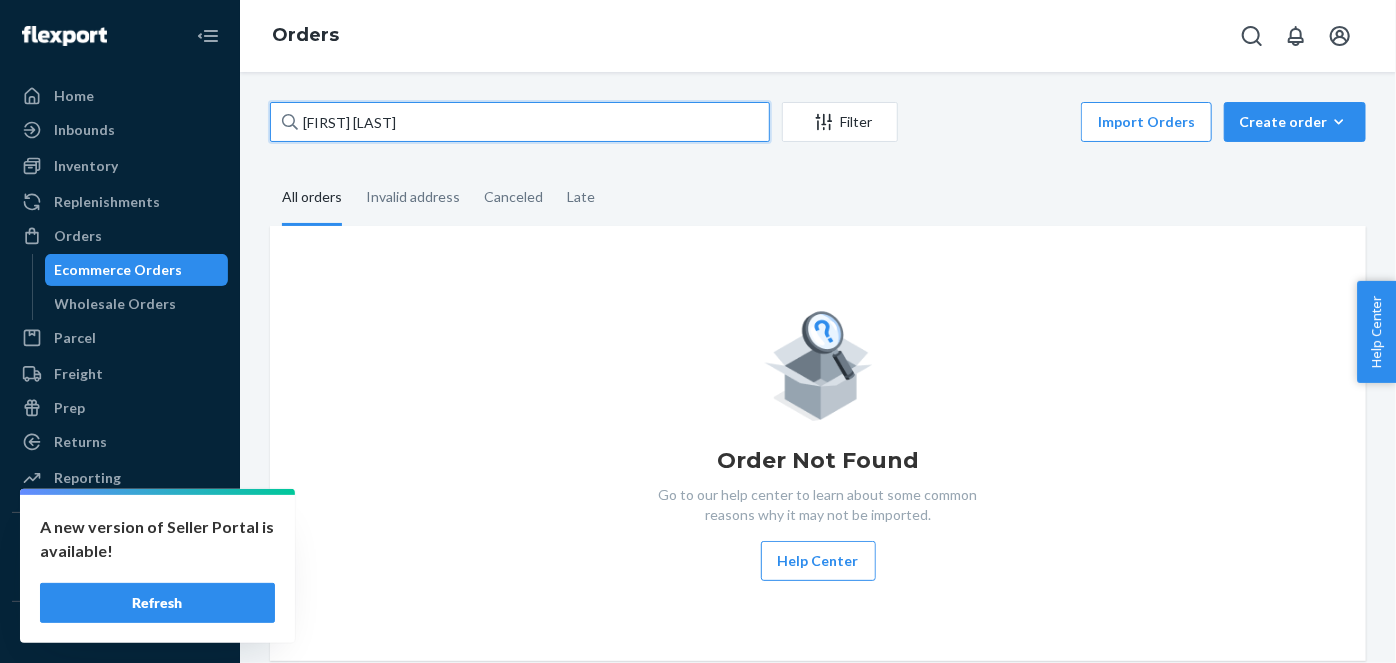 drag, startPoint x: 403, startPoint y: 110, endPoint x: 253, endPoint y: 117, distance: 150.16324 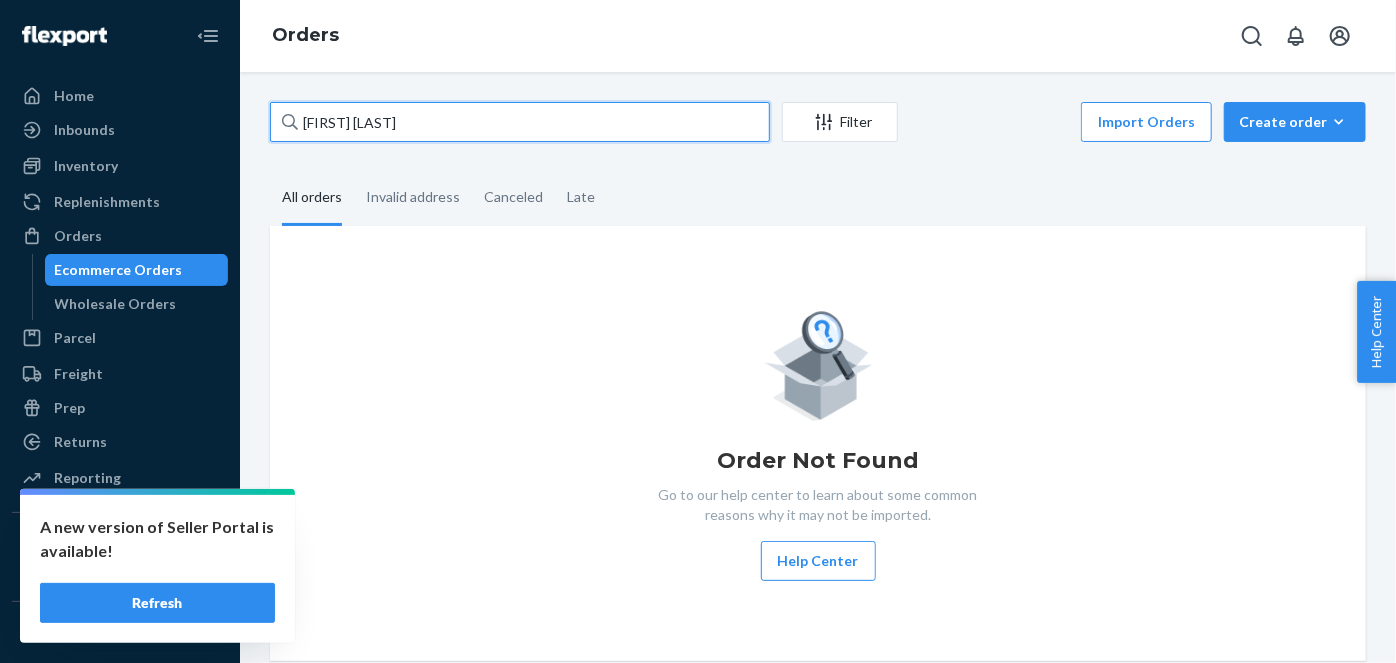 click on "[LAST_NAME] Filter Import Orders Create order Ecommerce order Removal order All orders Invalid address Canceled Late Order Not Found Go to our help center to learn about some common reasons why it may not be imported. Help Center" at bounding box center (818, 367) 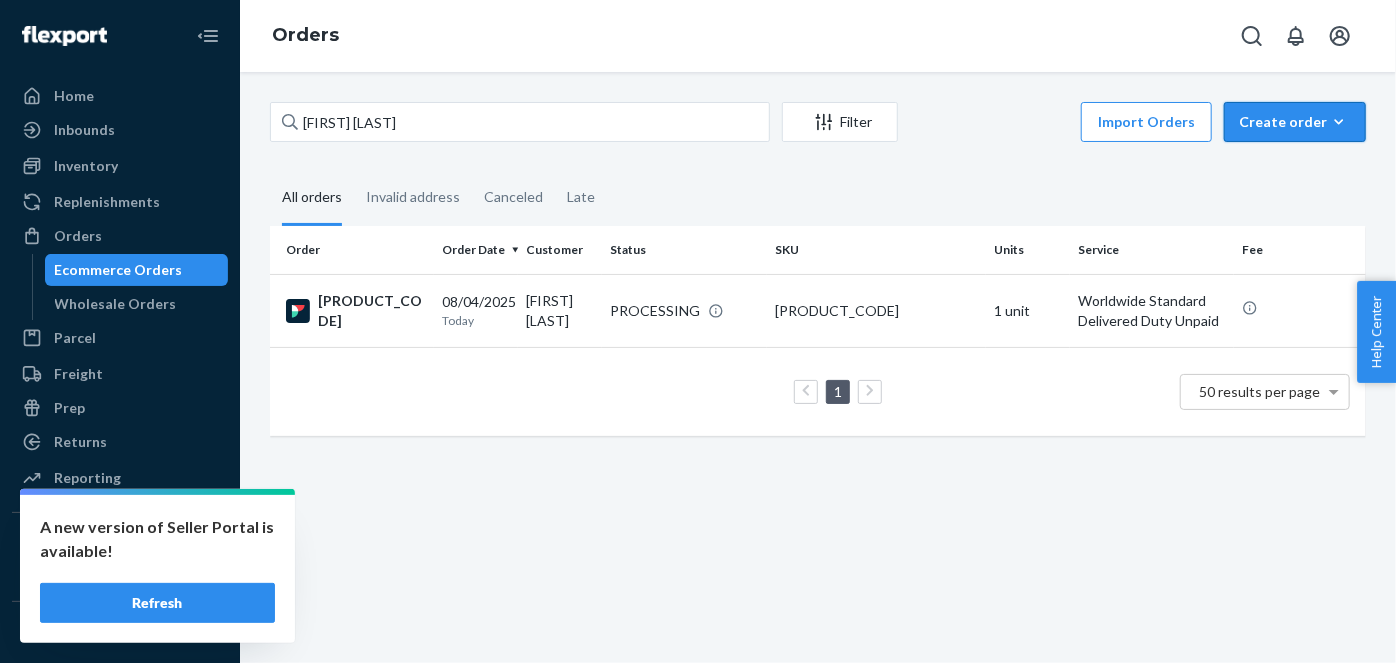 click on "Create order" at bounding box center (1295, 122) 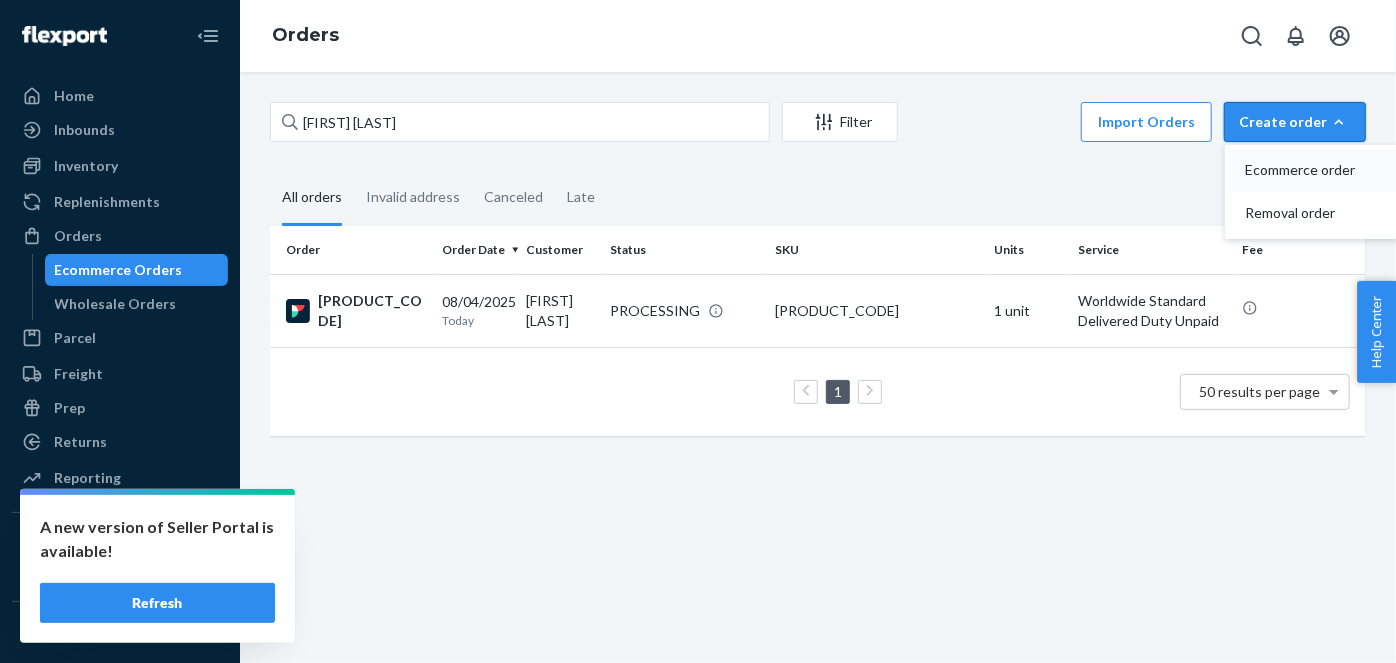 click on "Ecommerce order" at bounding box center [1307, 170] 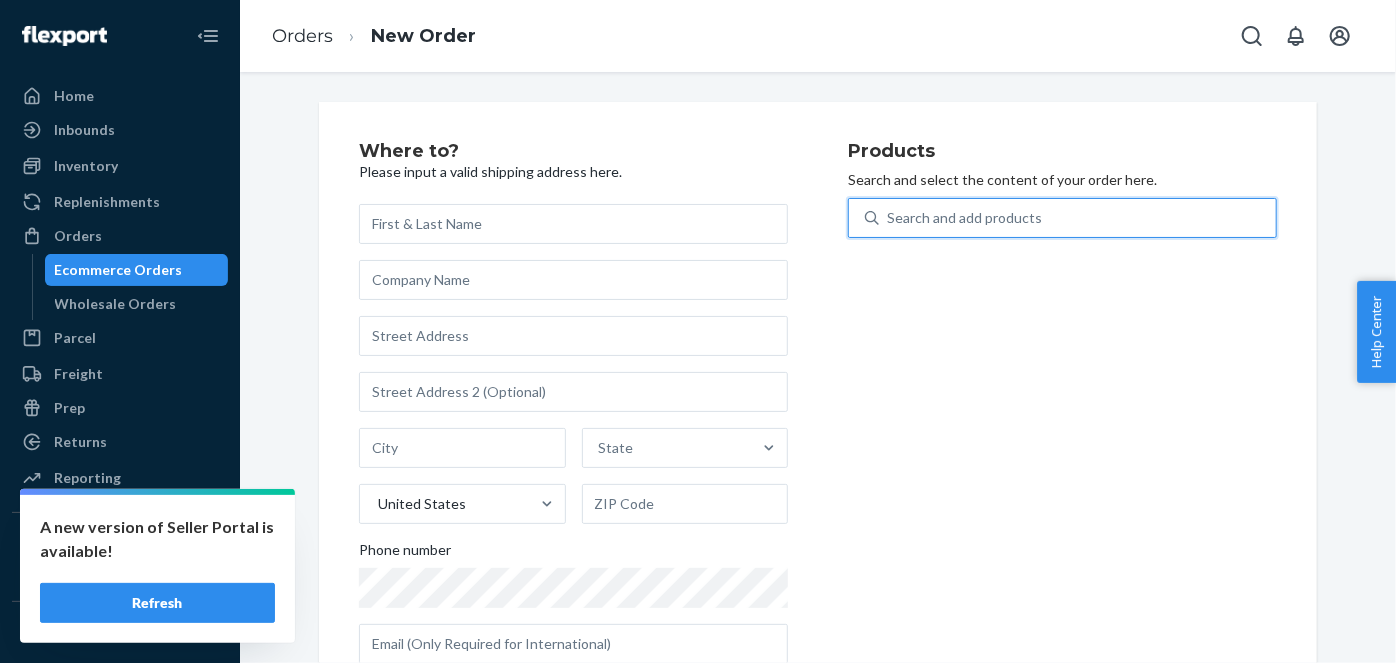 click on "Search and add products" at bounding box center (964, 218) 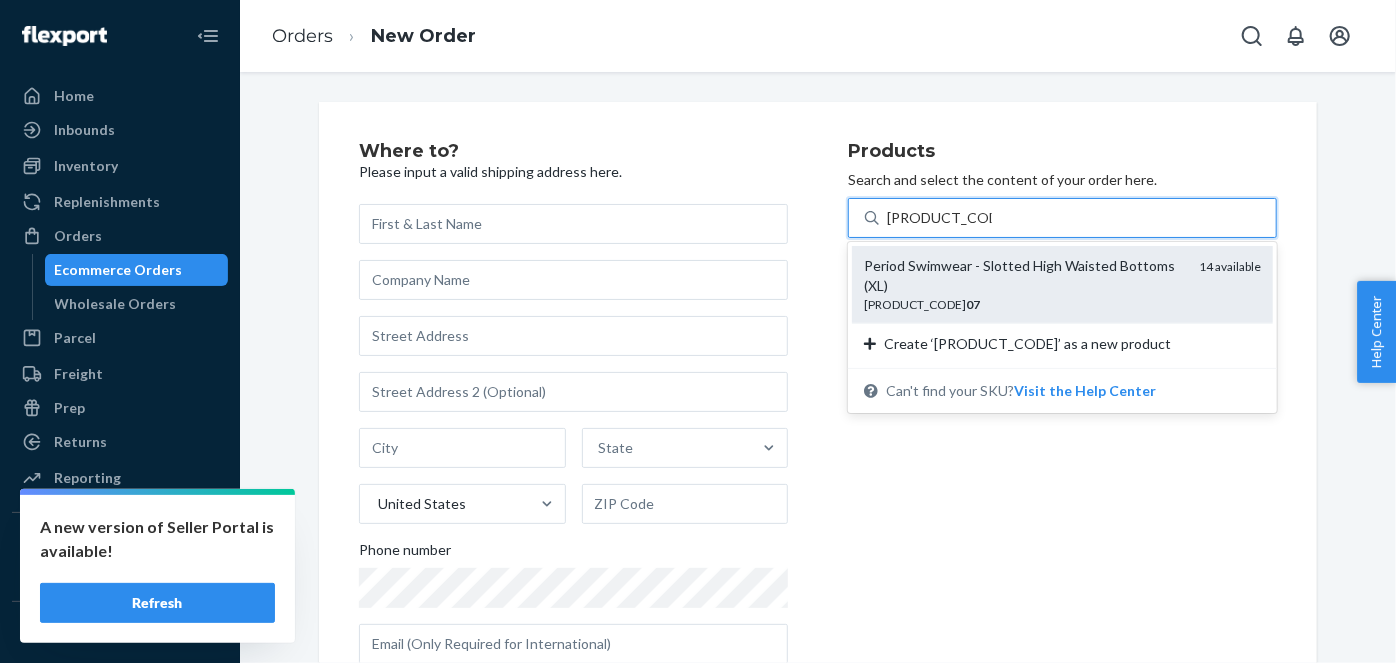 click on "Period Swimwear - Slotted High Waisted Bottoms (XL)" at bounding box center (1023, 276) 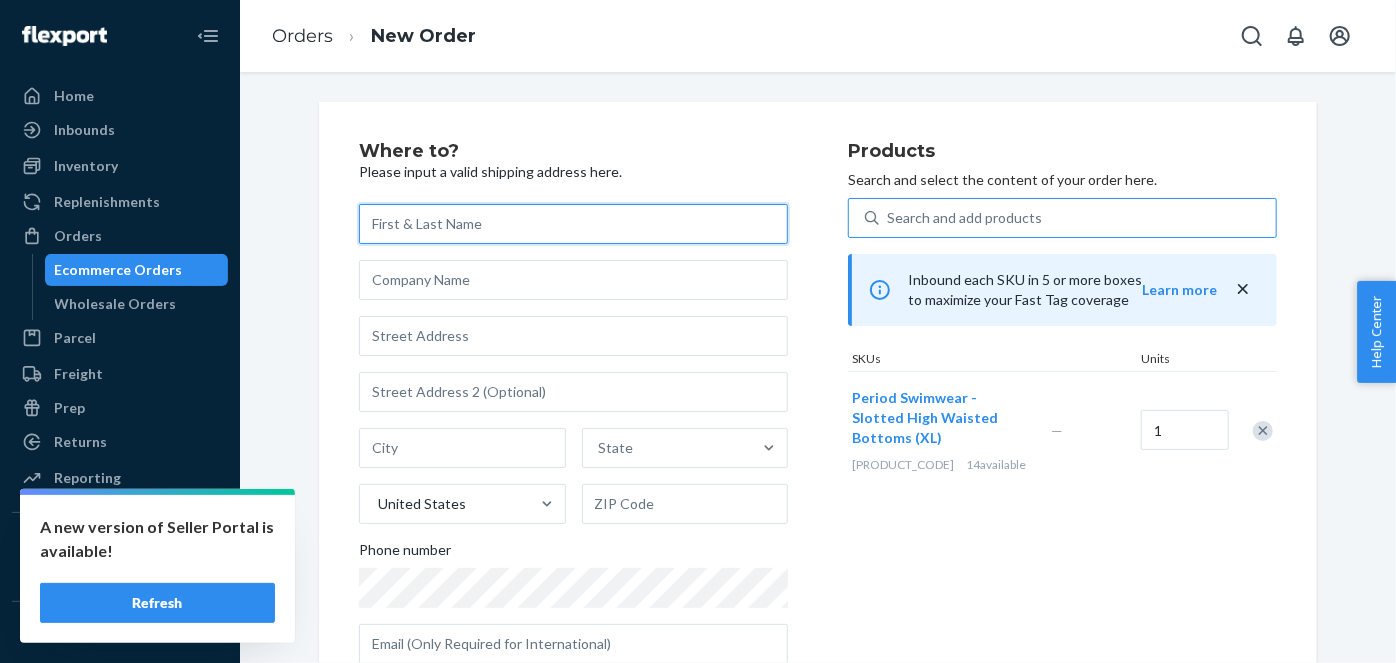 click at bounding box center (573, 224) 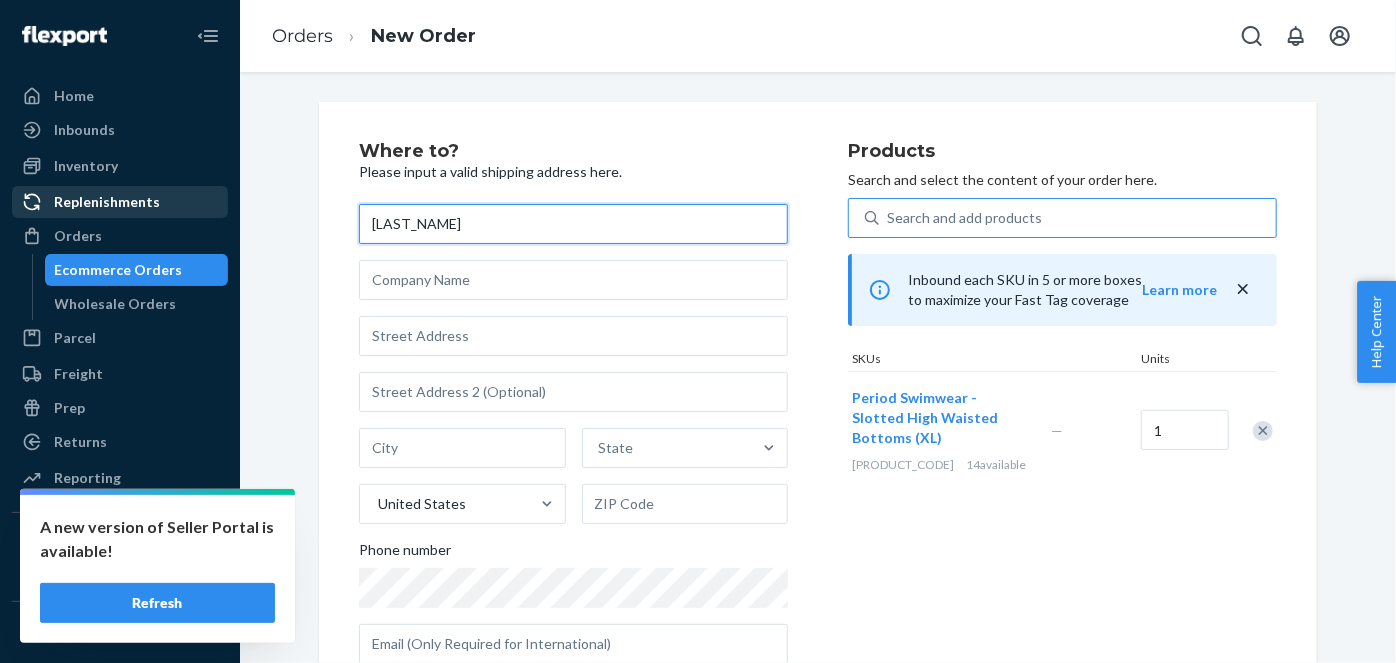 drag, startPoint x: 388, startPoint y: 220, endPoint x: 106, endPoint y: 194, distance: 283.19604 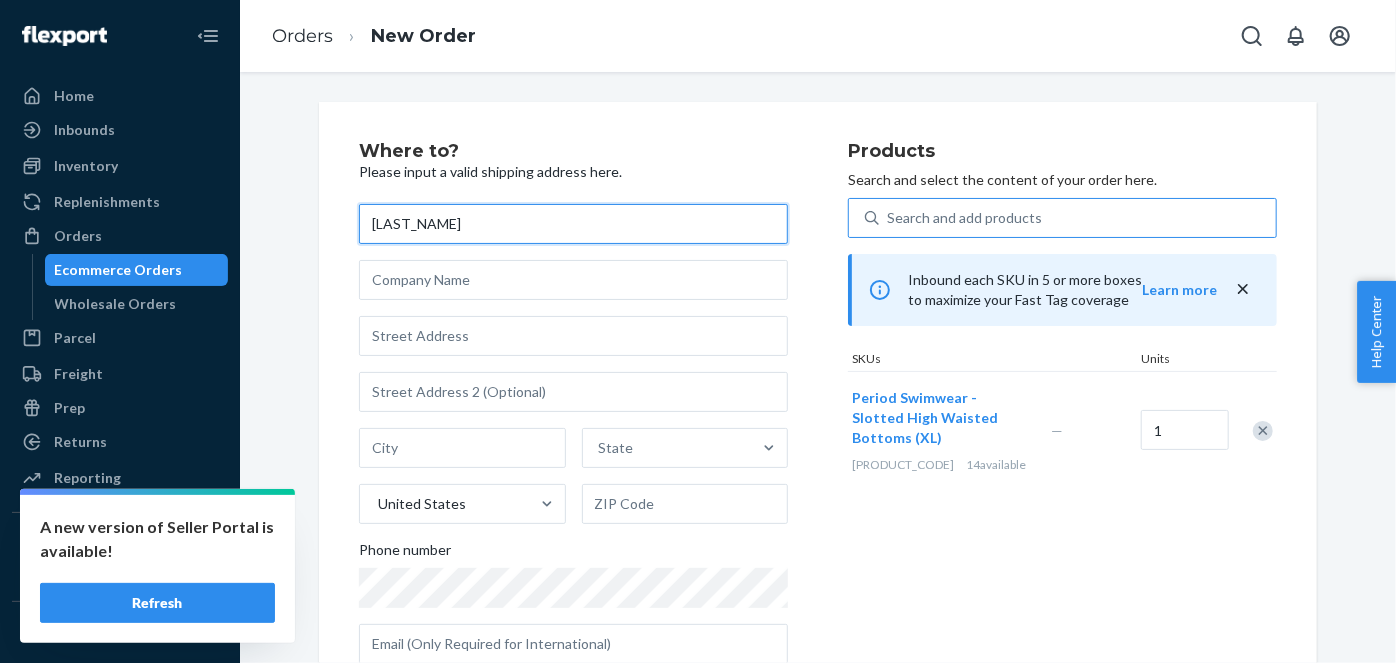 type on "[LAST_NAME]" 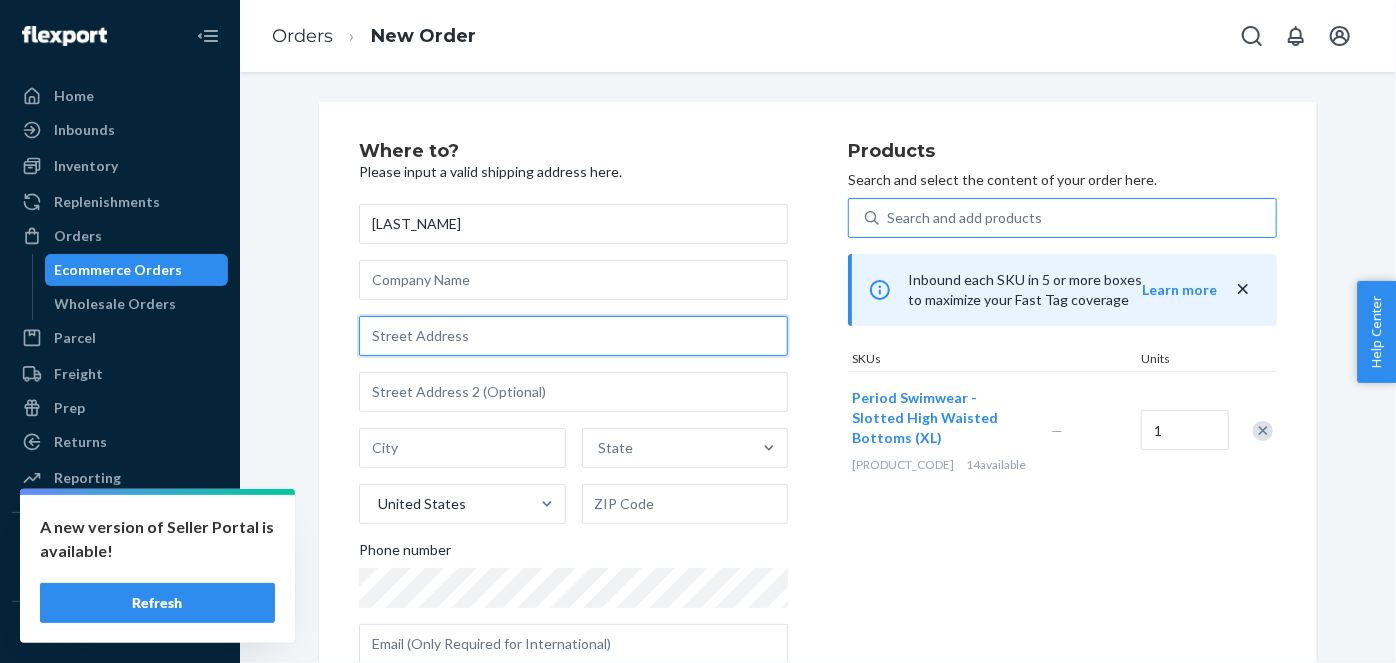 click at bounding box center (573, 336) 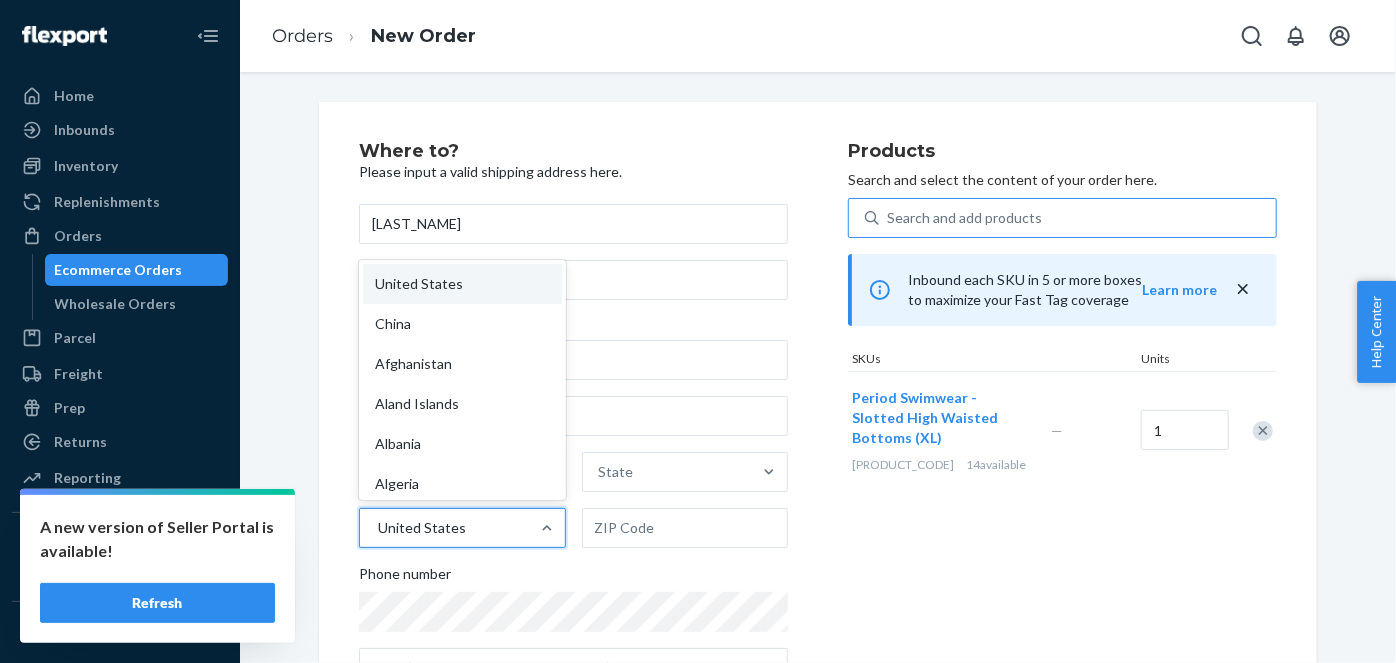 click on "United States" at bounding box center (444, 528) 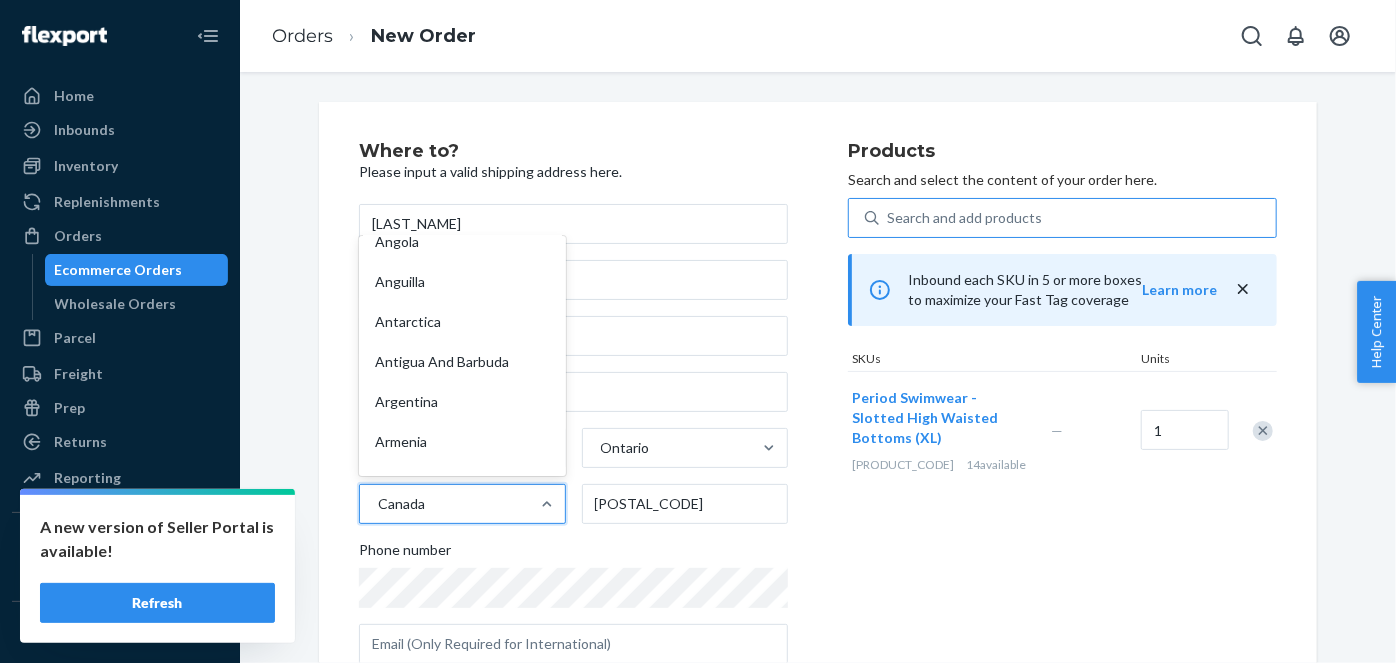 scroll, scrollTop: 454, scrollLeft: 0, axis: vertical 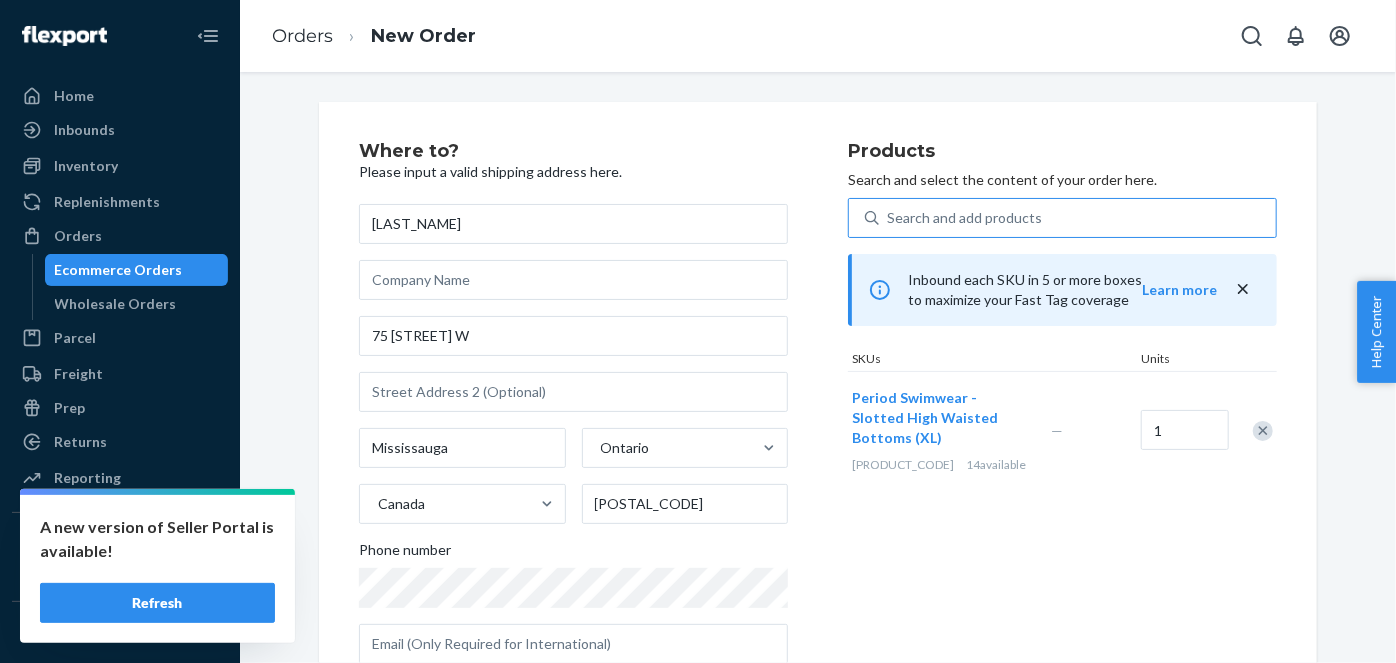 click on "Products Search and select the content of your order here. Search and add products Inbound each SKU in 5 or more boxes to maximize your Fast Tag coverage Learn more SKUs Units Period Swimwear - Slotted High Waisted Bottoms (XL) [PRODUCT_CODE] 14  available — 1" at bounding box center [1062, 411] 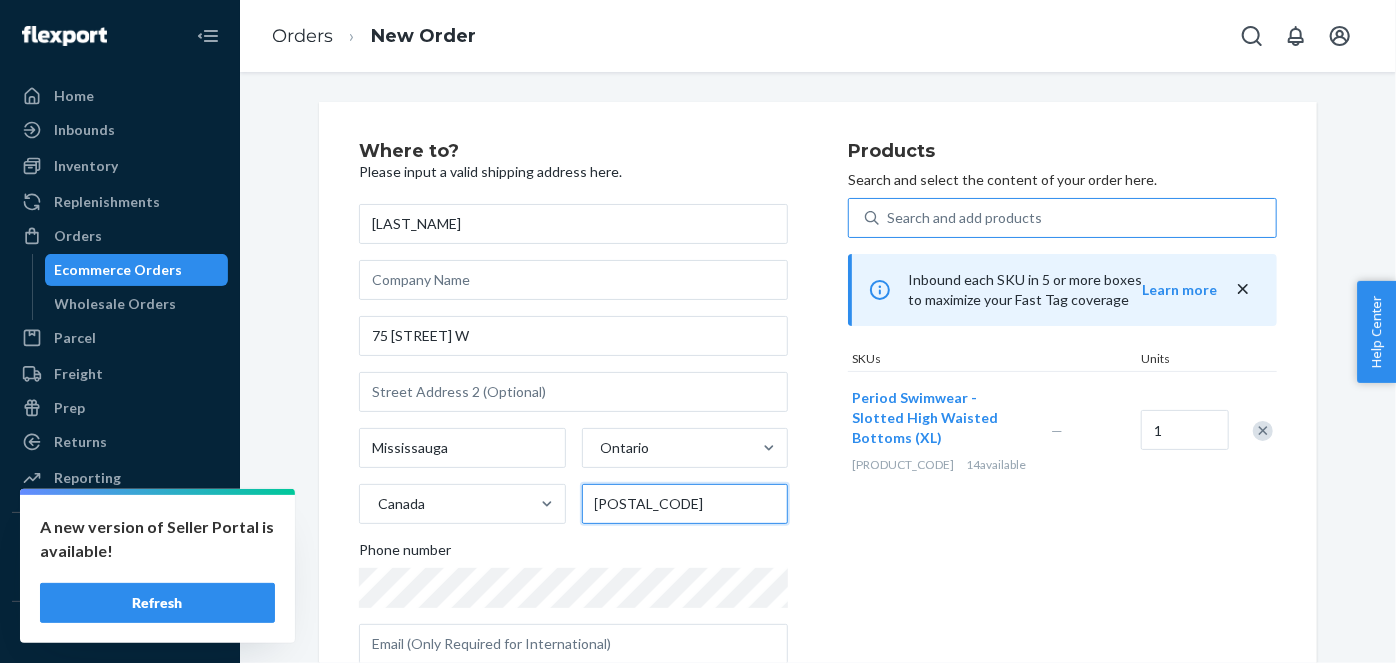 drag, startPoint x: 664, startPoint y: 507, endPoint x: 564, endPoint y: 504, distance: 100.04499 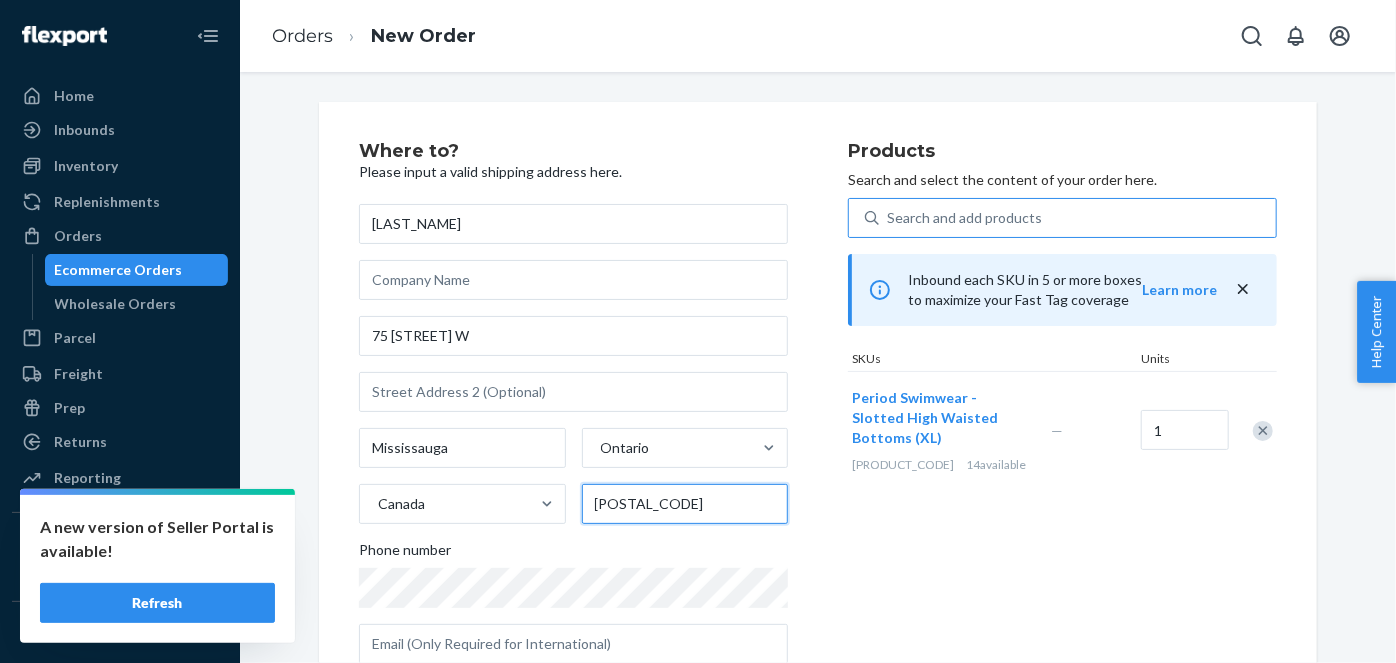 type on "[POSTAL_CODE]" 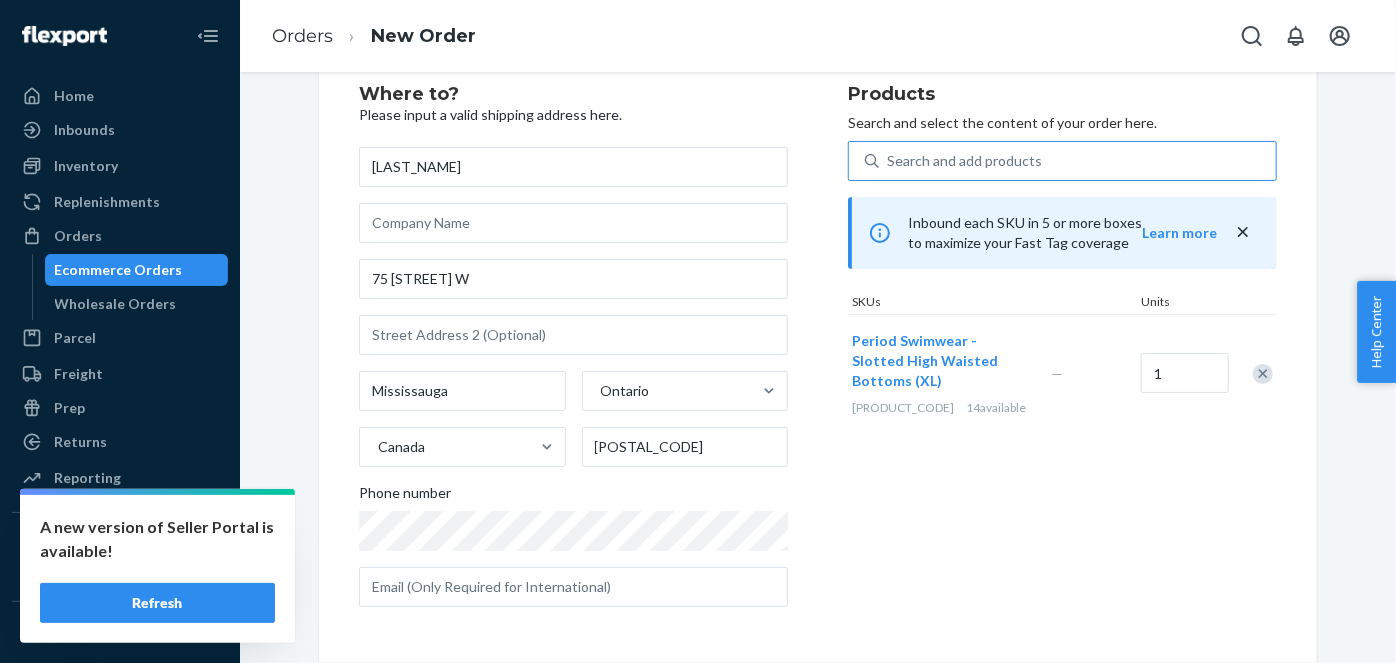 scroll, scrollTop: 56, scrollLeft: 0, axis: vertical 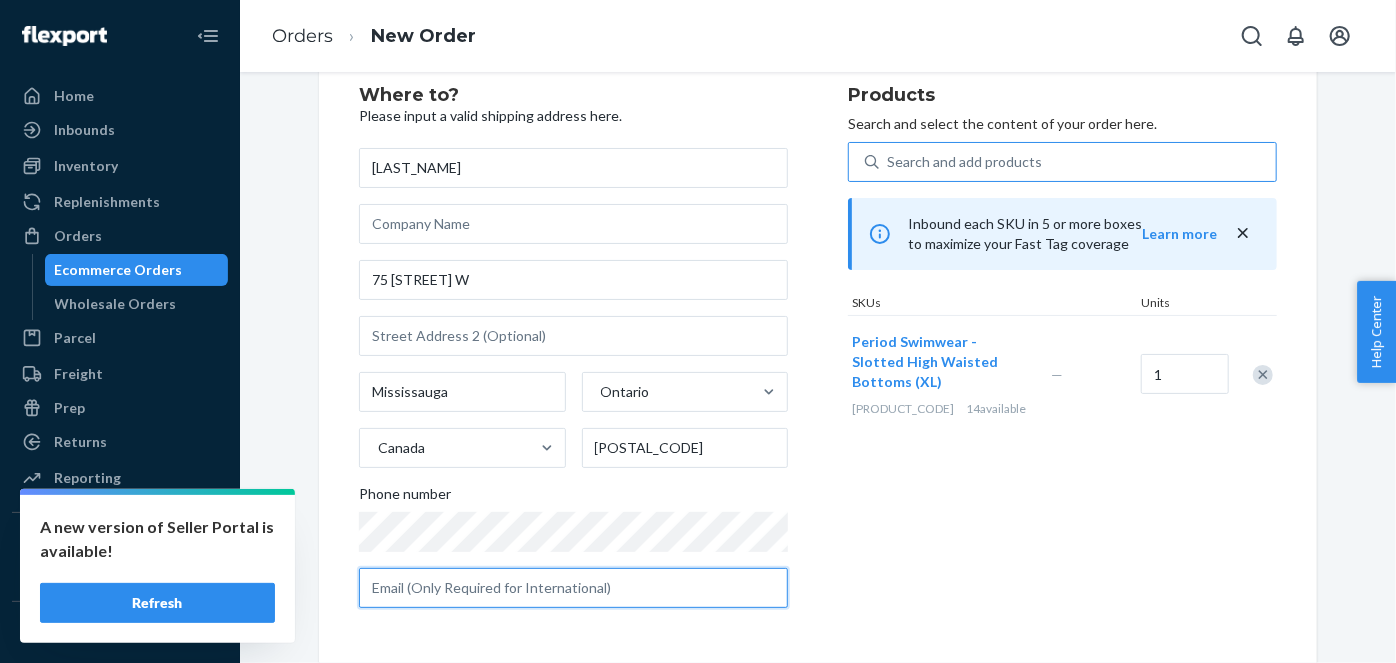 click at bounding box center (573, 588) 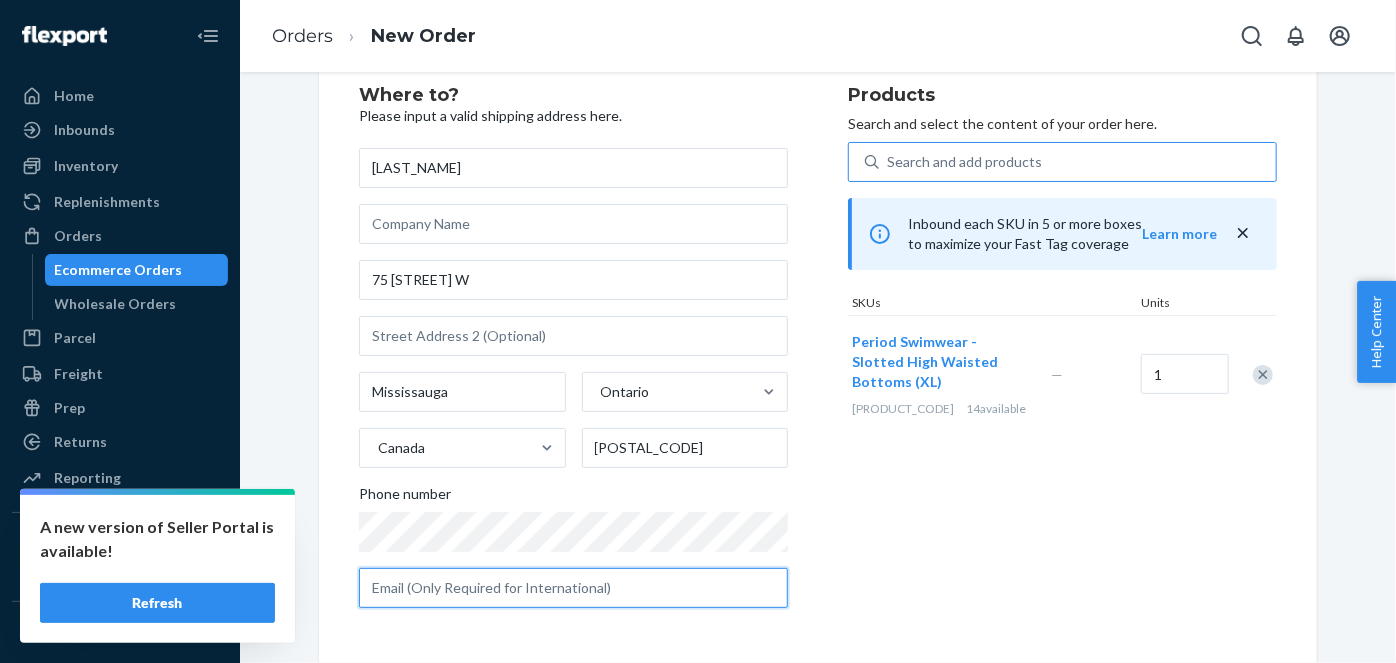 paste on "[EMAIL]" 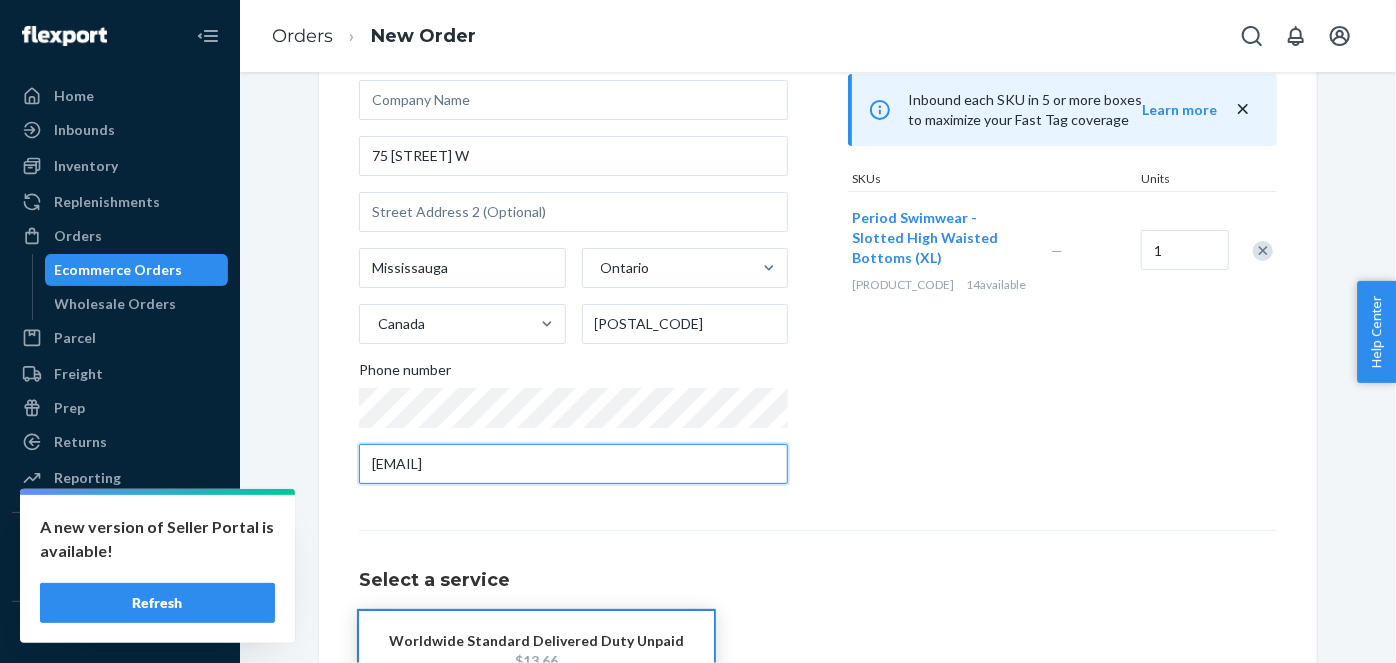 scroll, scrollTop: 327, scrollLeft: 0, axis: vertical 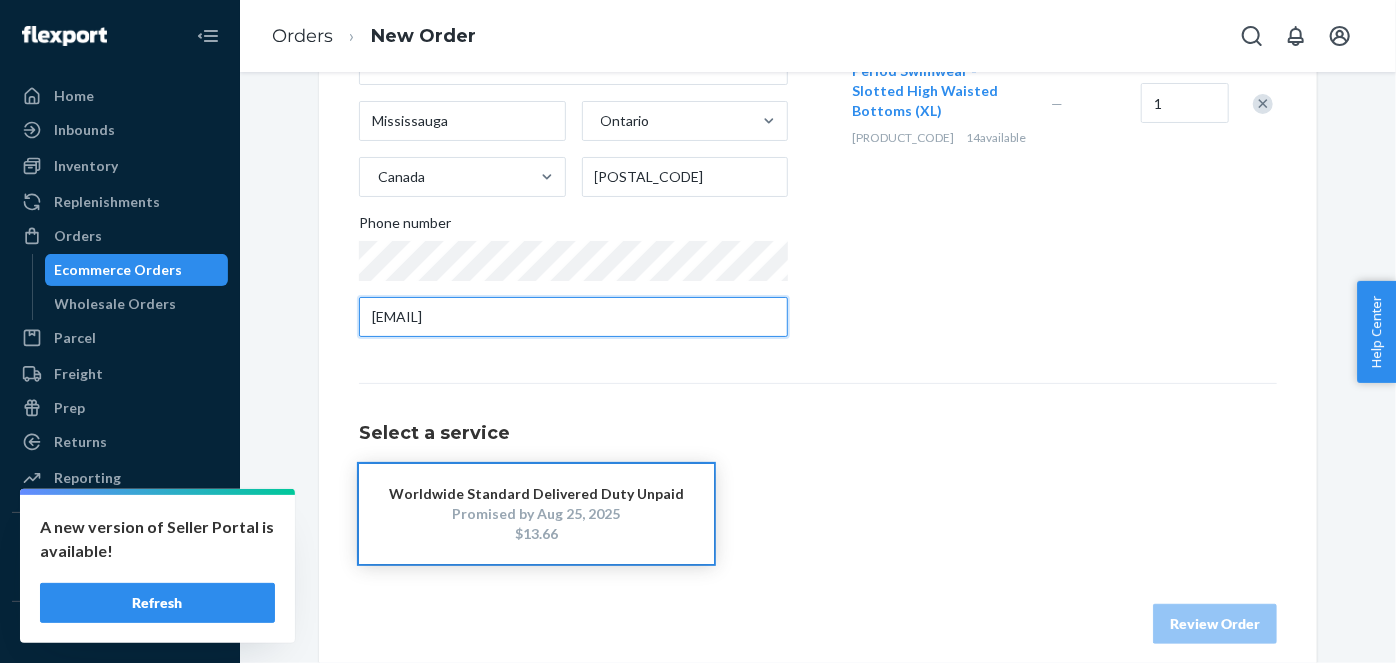 type on "[EMAIL]" 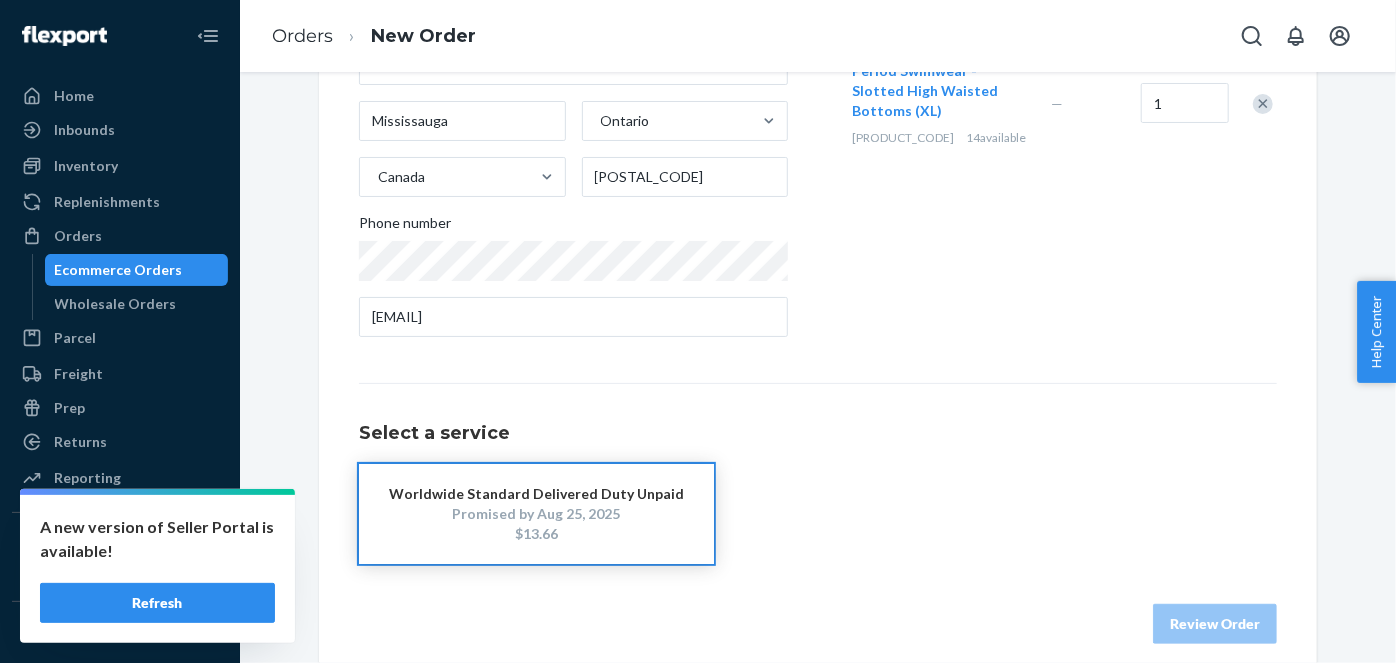 click on "Worldwide Standard Delivered Duty Unpaid" at bounding box center (536, 494) 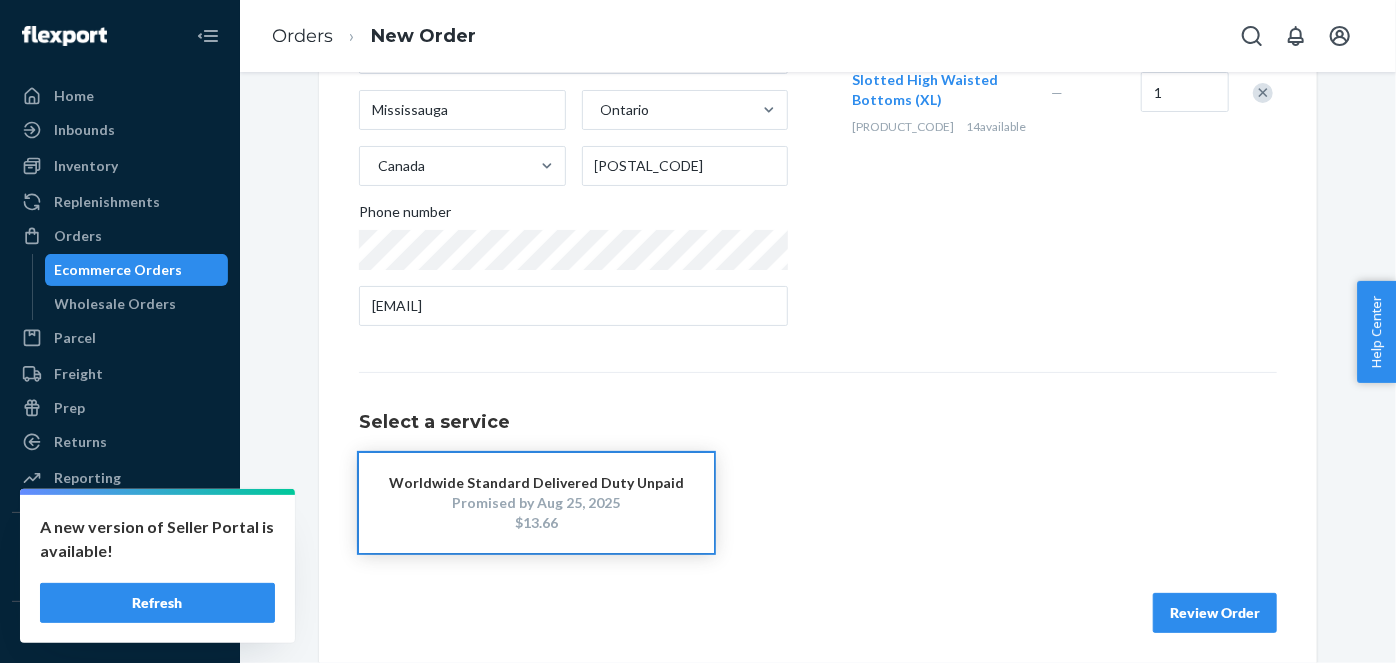 scroll, scrollTop: 346, scrollLeft: 0, axis: vertical 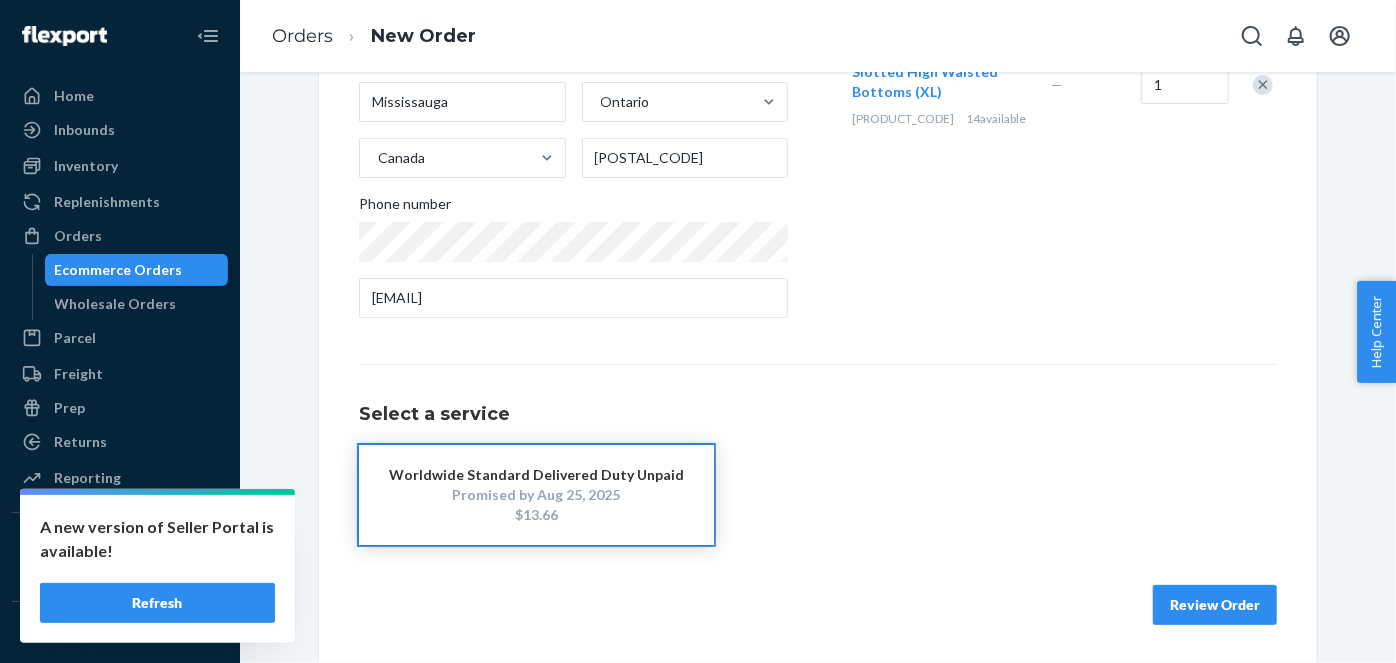 click on "Review Order" at bounding box center [1215, 605] 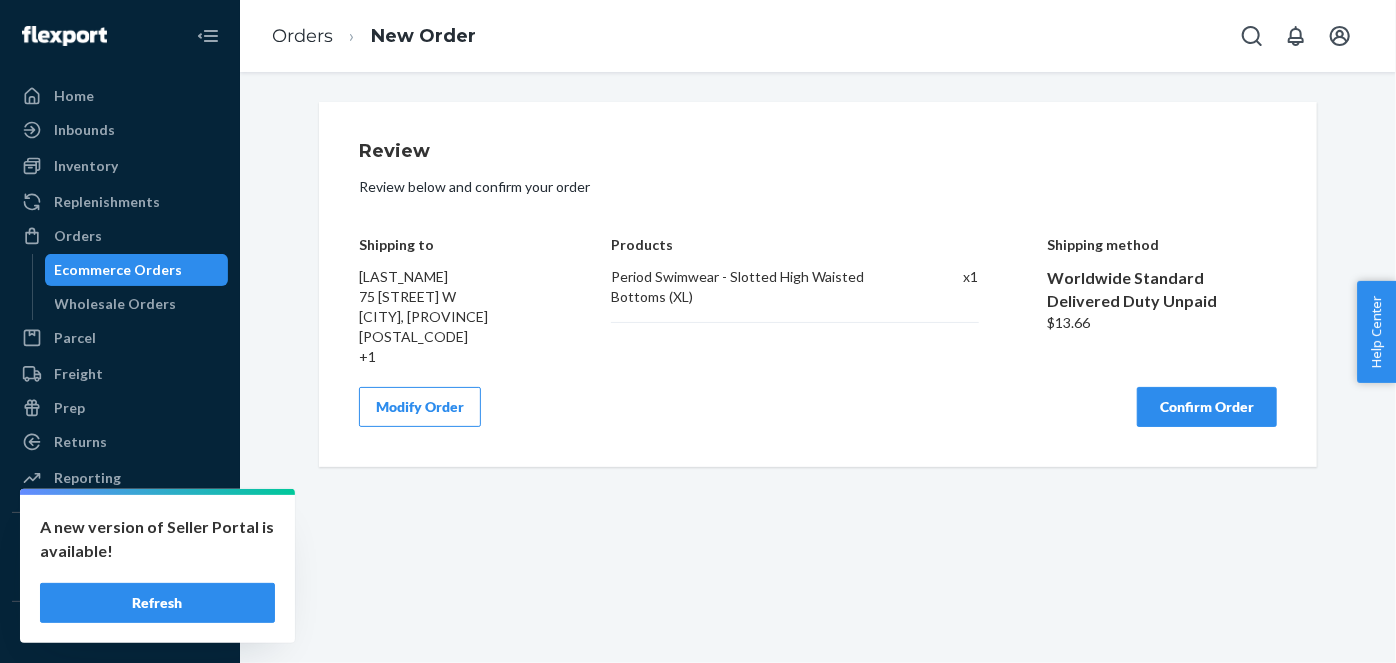 click on "Confirm Order" at bounding box center (1207, 407) 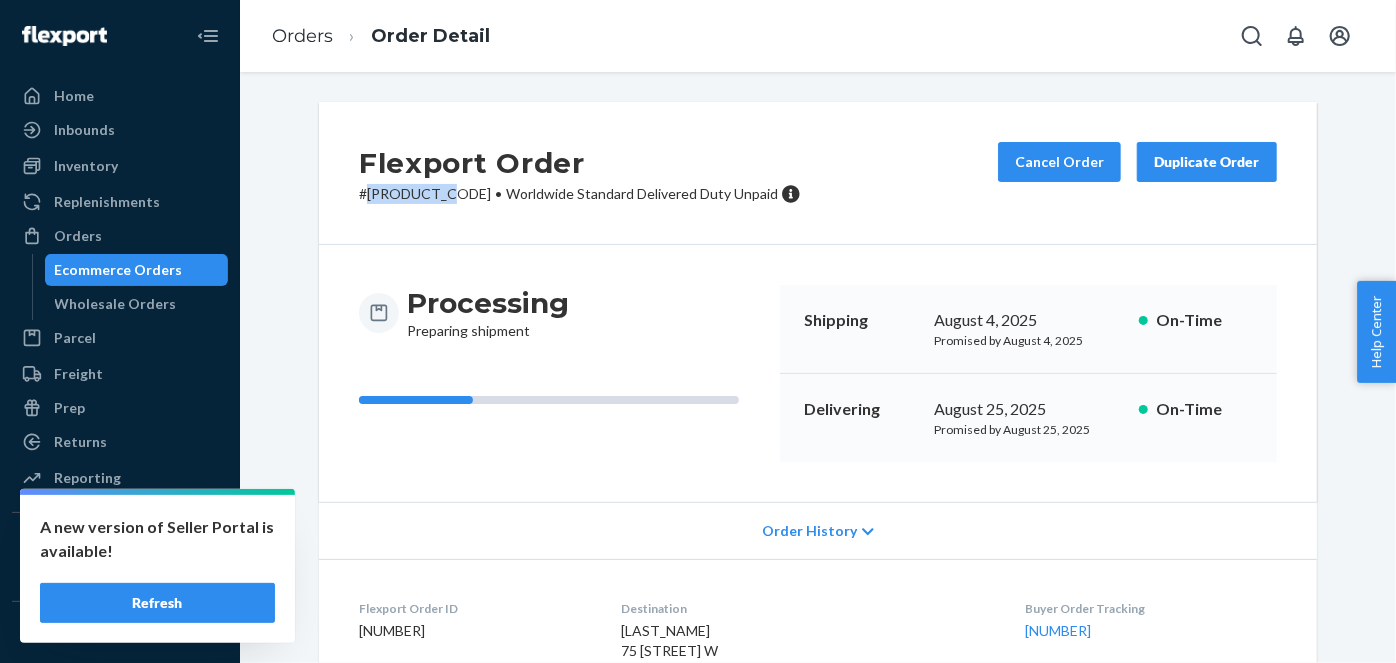 drag, startPoint x: 437, startPoint y: 196, endPoint x: 357, endPoint y: 193, distance: 80.05623 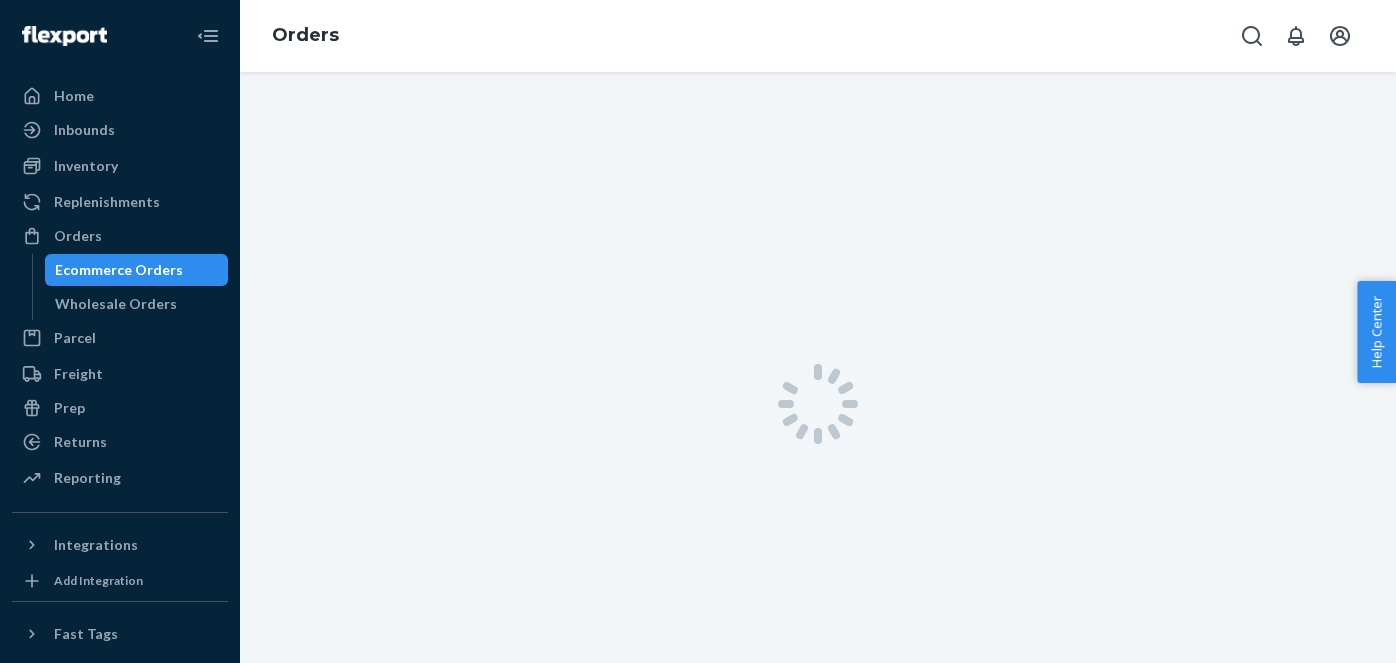 click on "Orders" at bounding box center [120, 236] 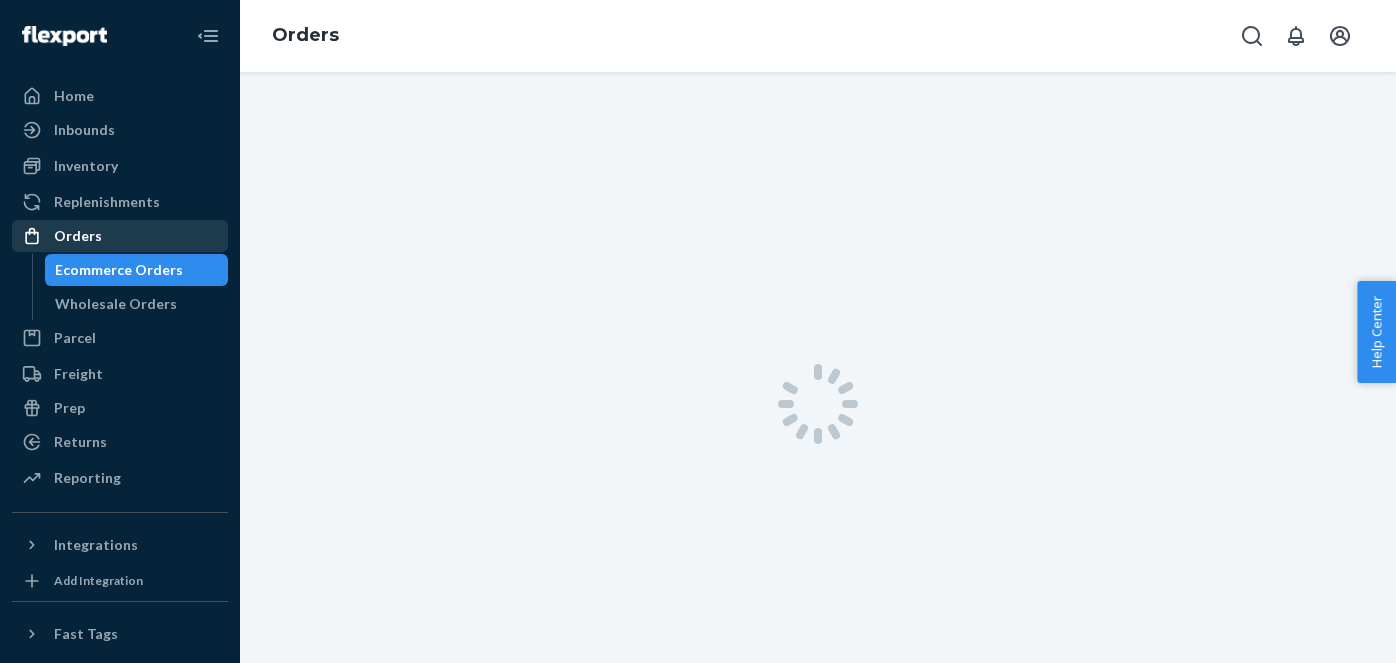 scroll, scrollTop: 0, scrollLeft: 0, axis: both 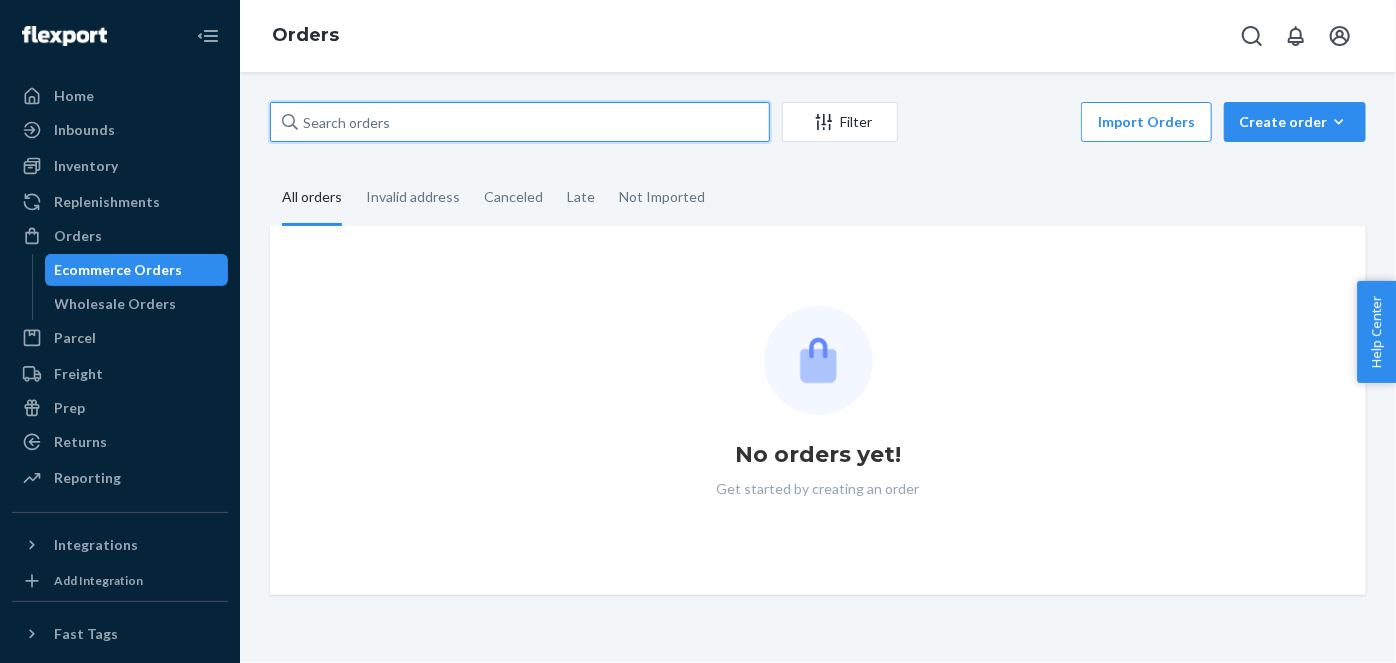 click at bounding box center [520, 122] 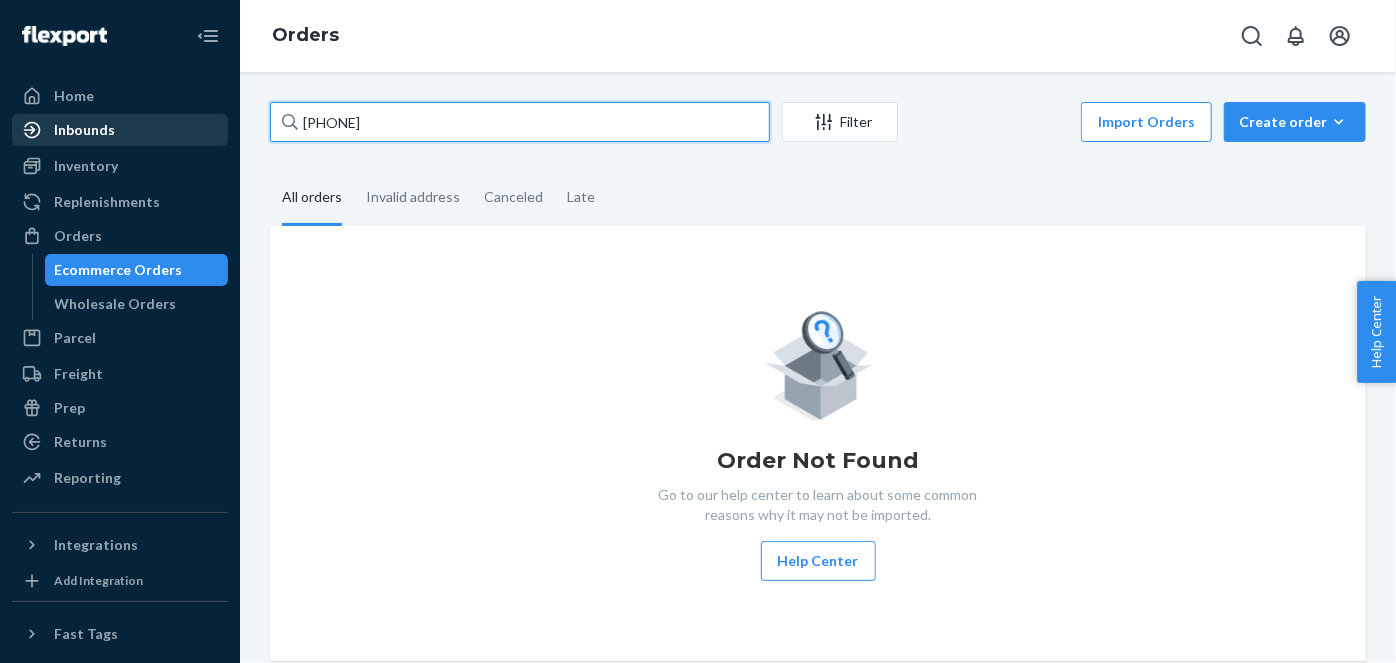 drag, startPoint x: 618, startPoint y: 107, endPoint x: 185, endPoint y: 125, distance: 433.37396 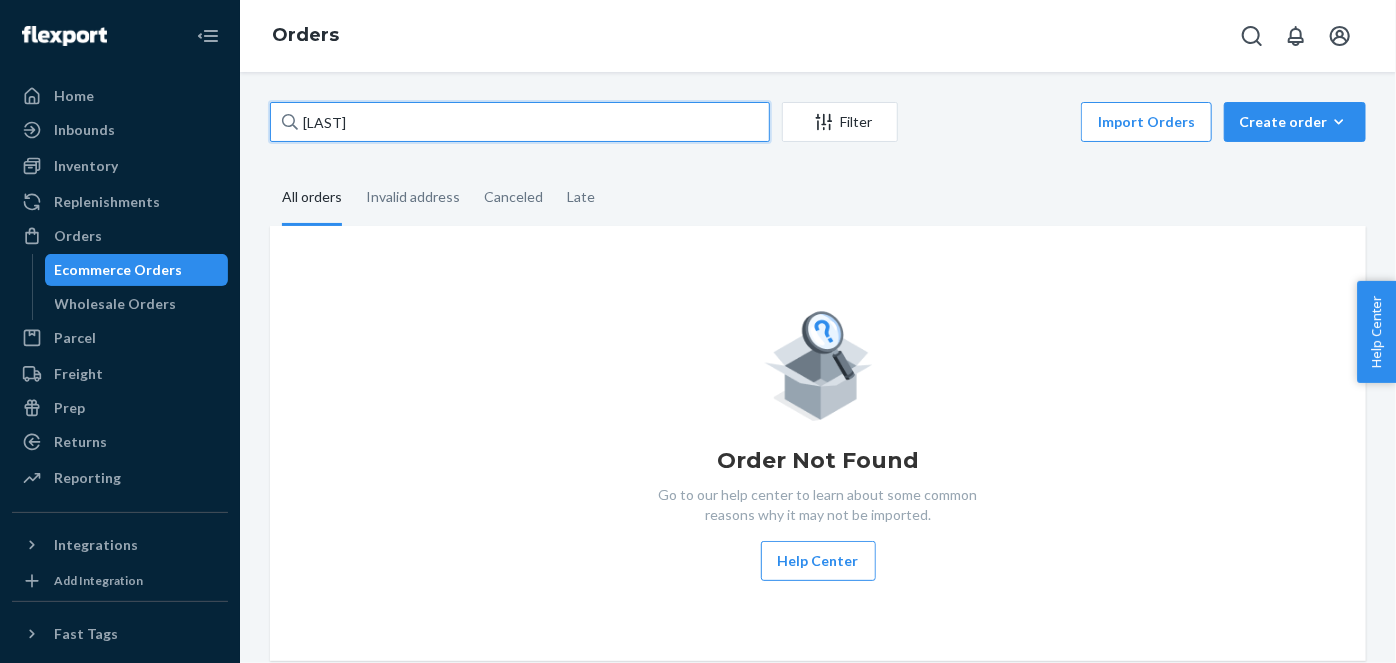 drag, startPoint x: 325, startPoint y: 121, endPoint x: 282, endPoint y: 118, distance: 43.104523 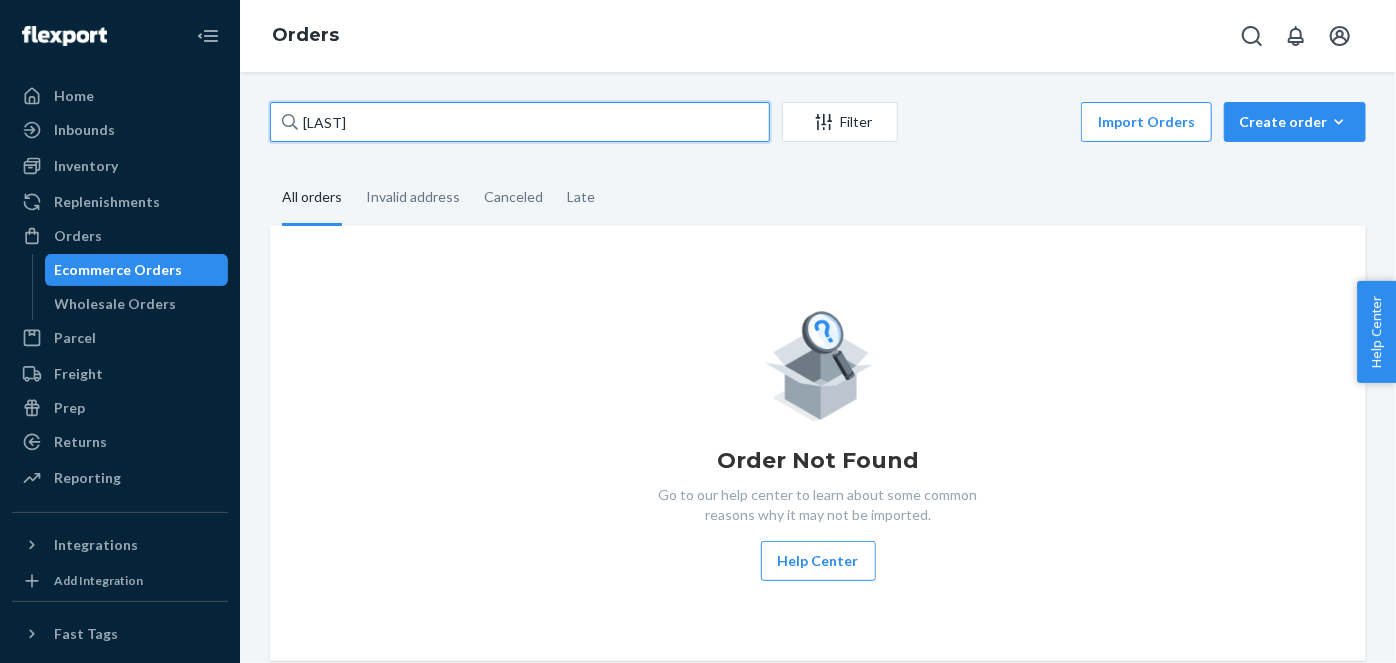 type on "[LAST_NAME]" 